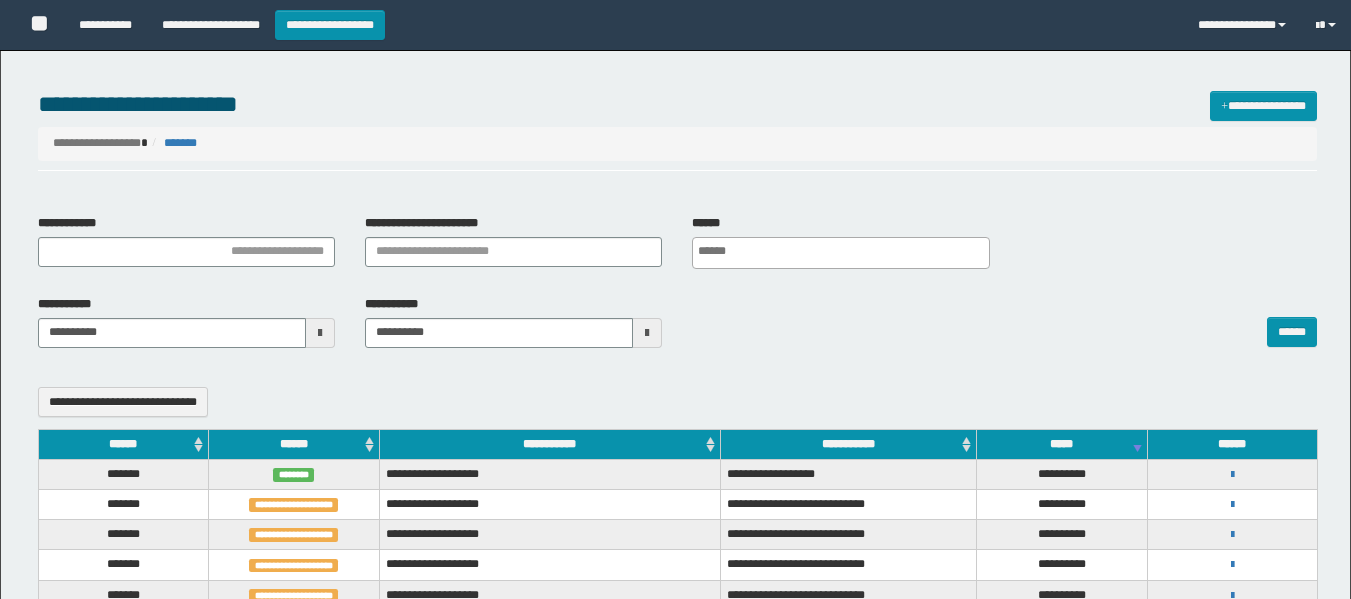 select 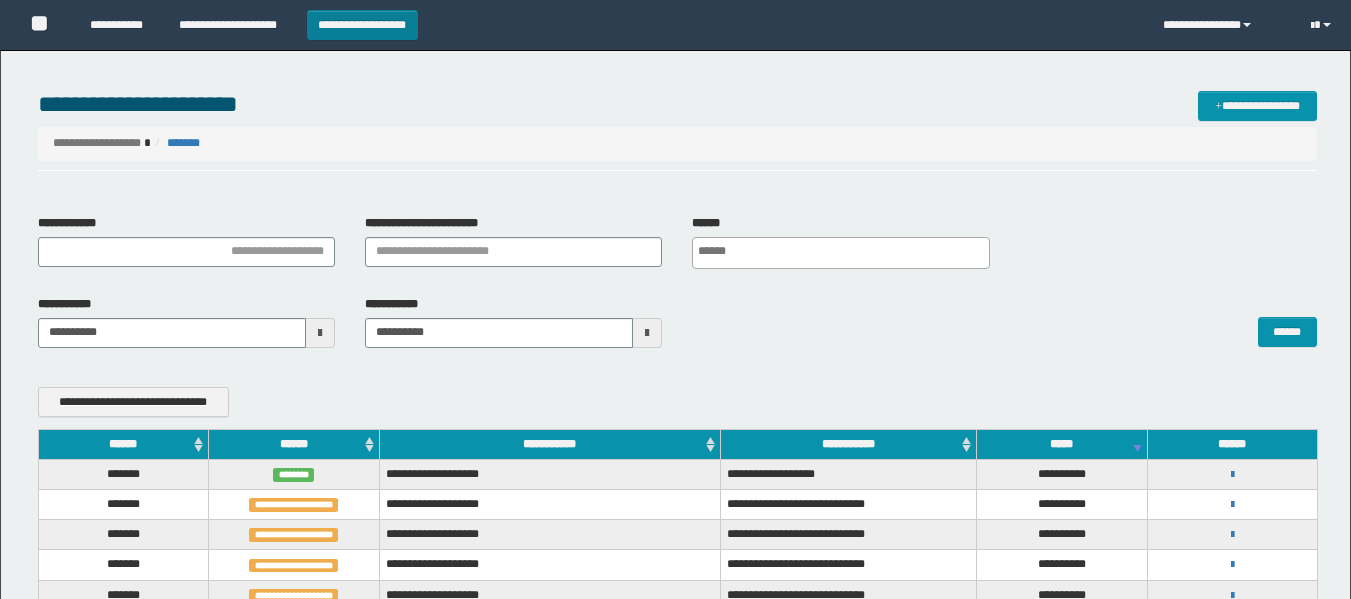 scroll, scrollTop: 0, scrollLeft: 0, axis: both 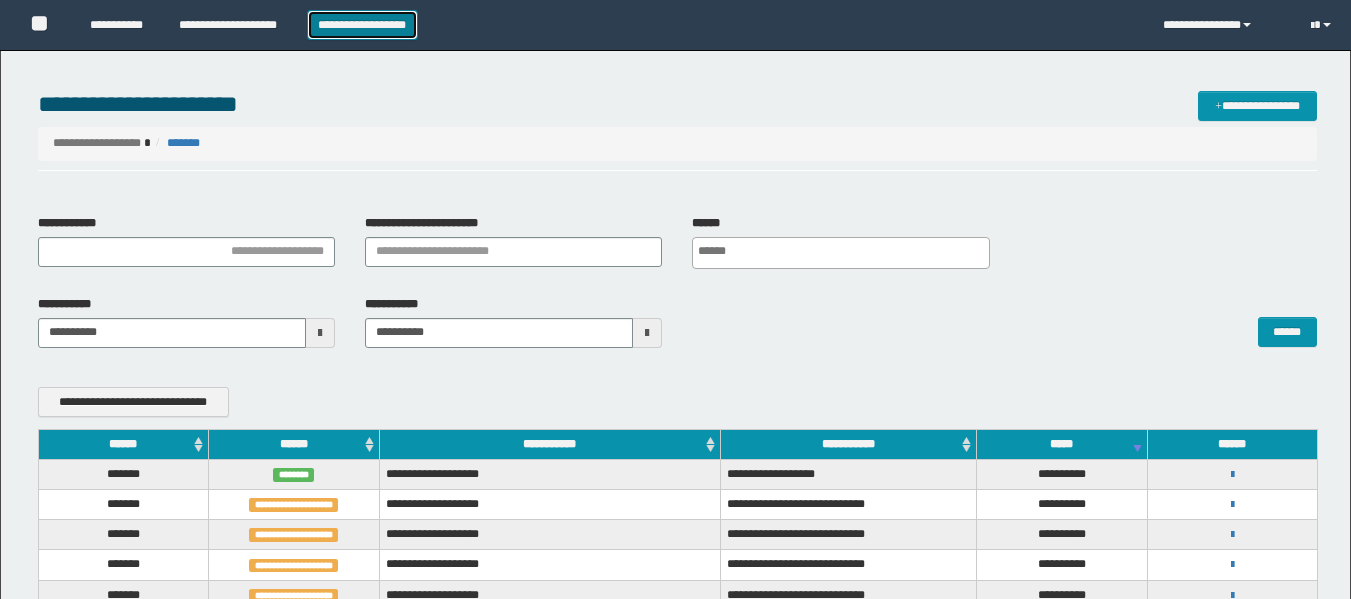 click on "**********" at bounding box center [362, 25] 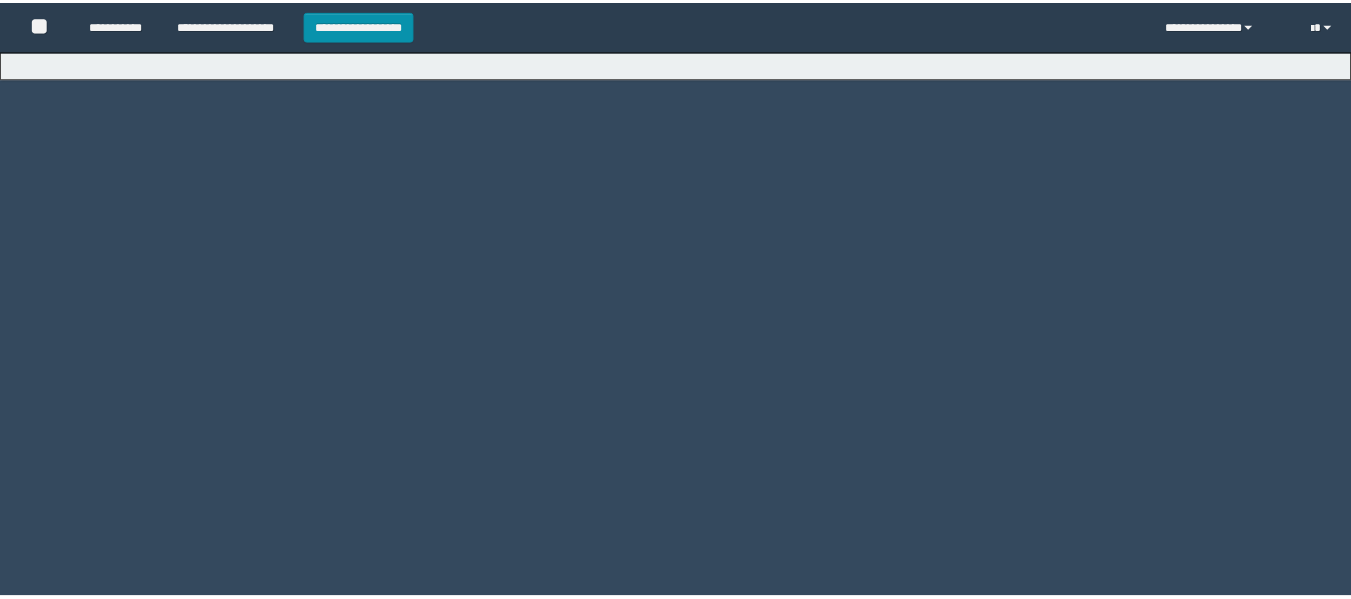 scroll, scrollTop: 0, scrollLeft: 0, axis: both 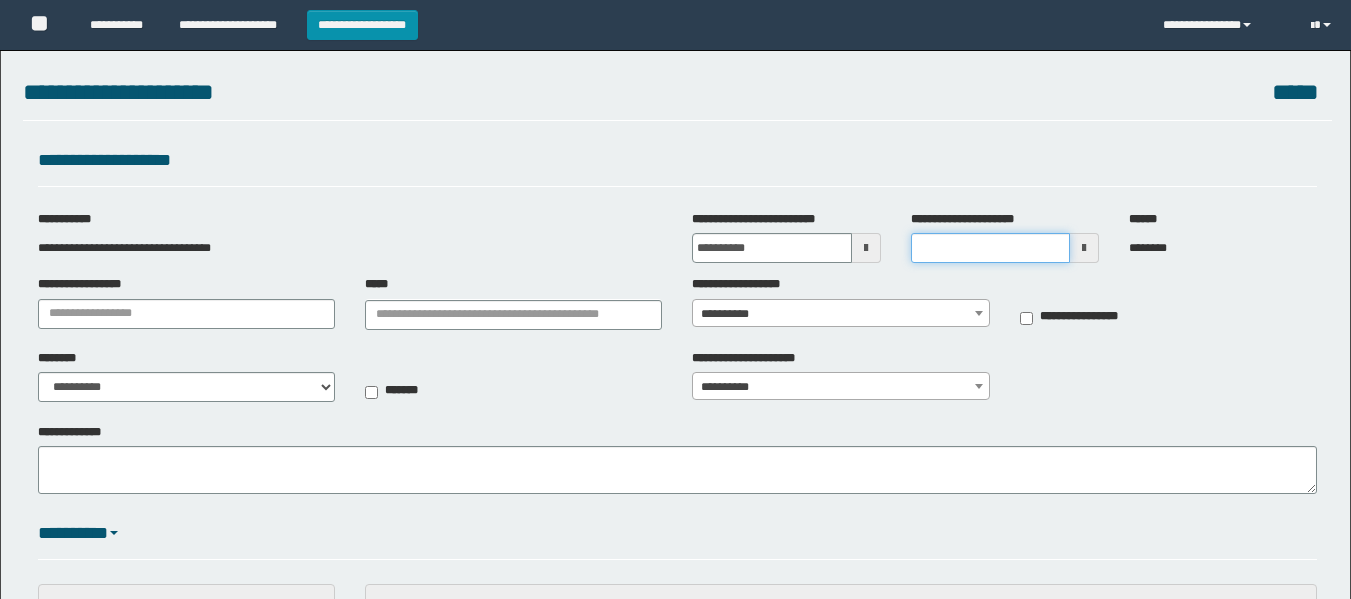 click on "**********" at bounding box center [990, 248] 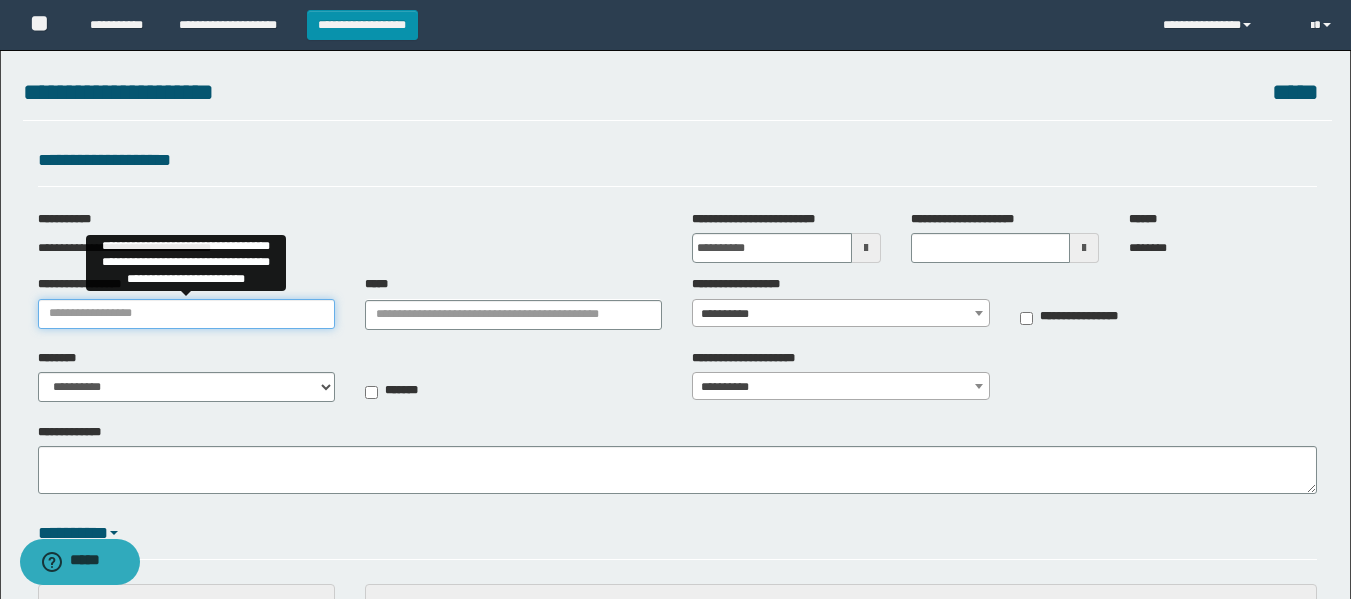click on "**********" at bounding box center (186, 314) 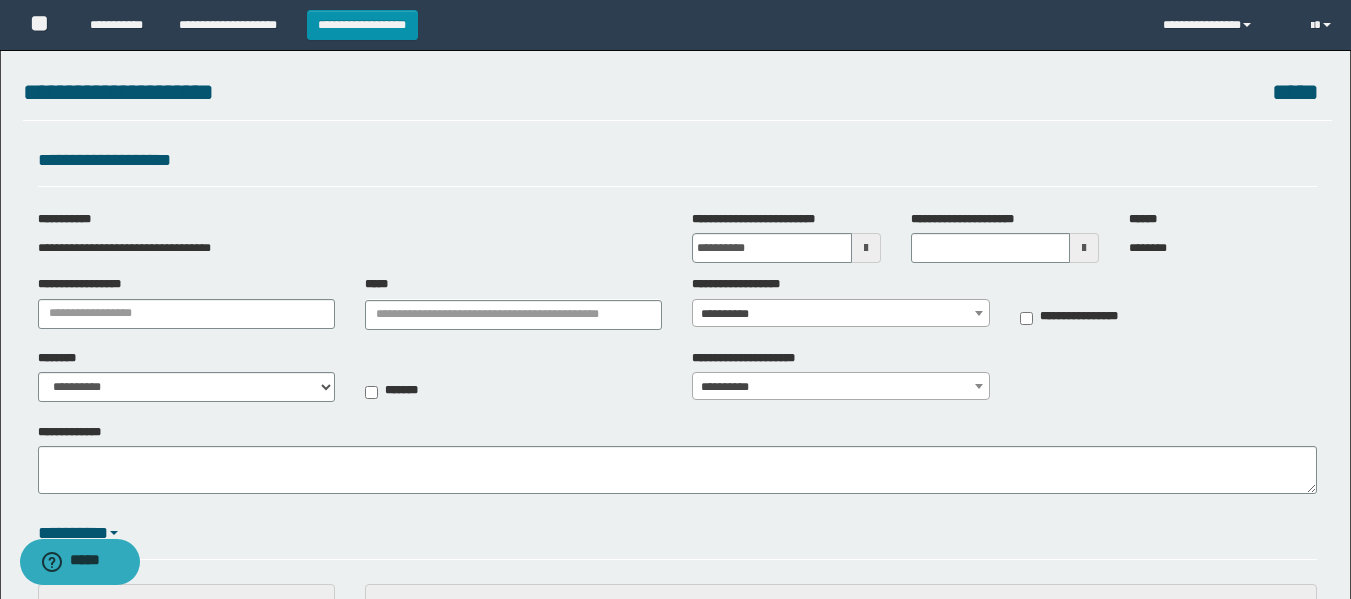 click on "**********" at bounding box center (675, 1085) 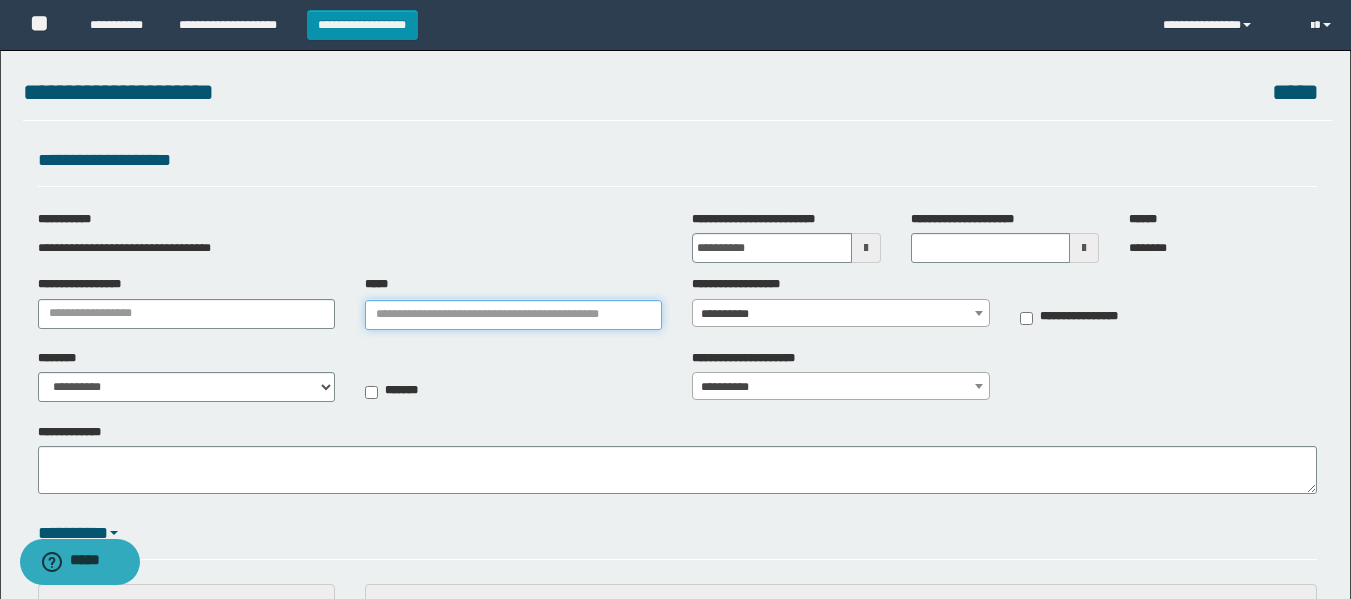click on "*****" at bounding box center [513, 315] 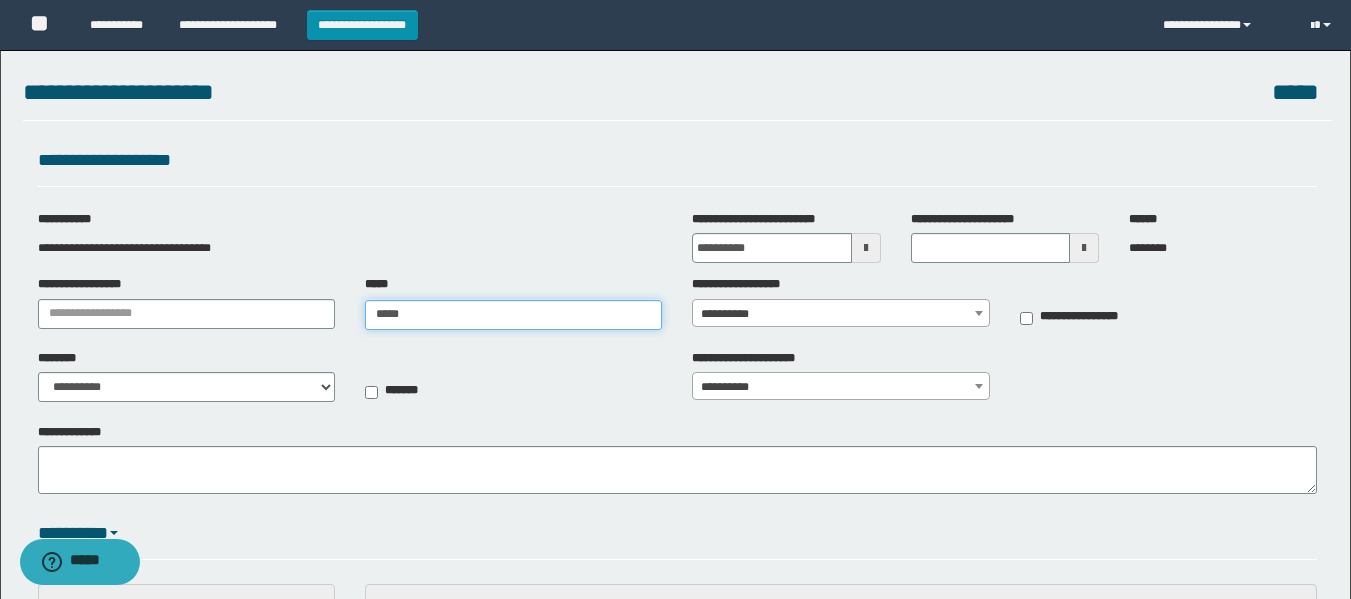type on "******" 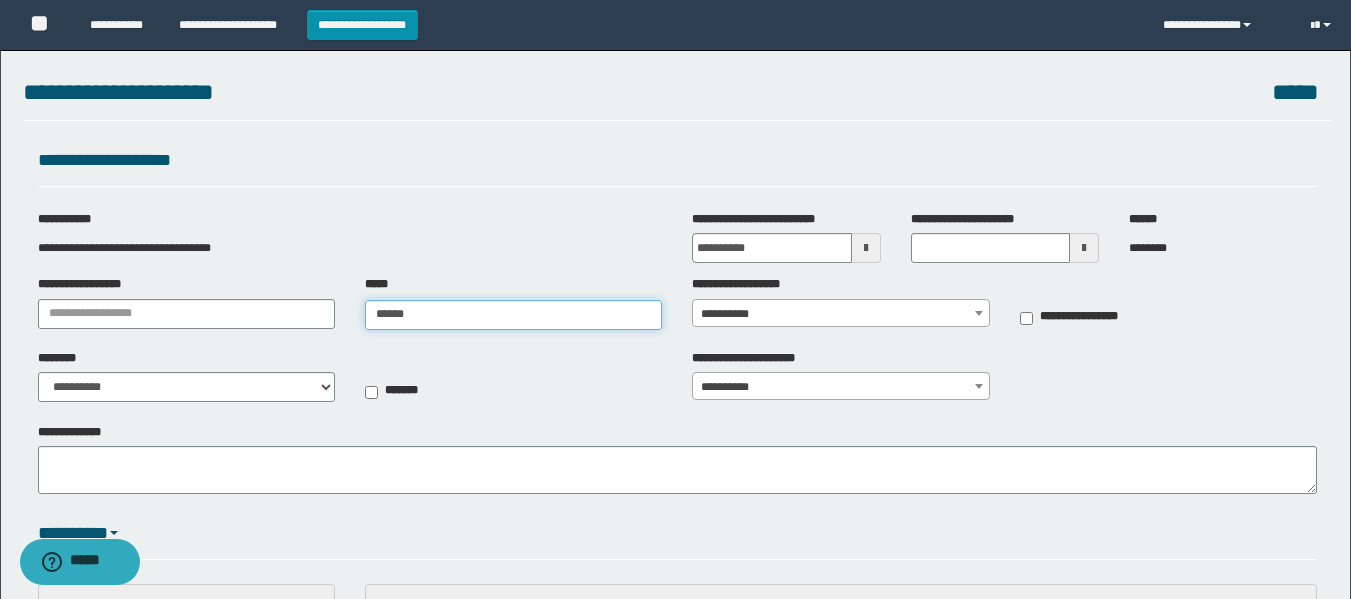 type on "******" 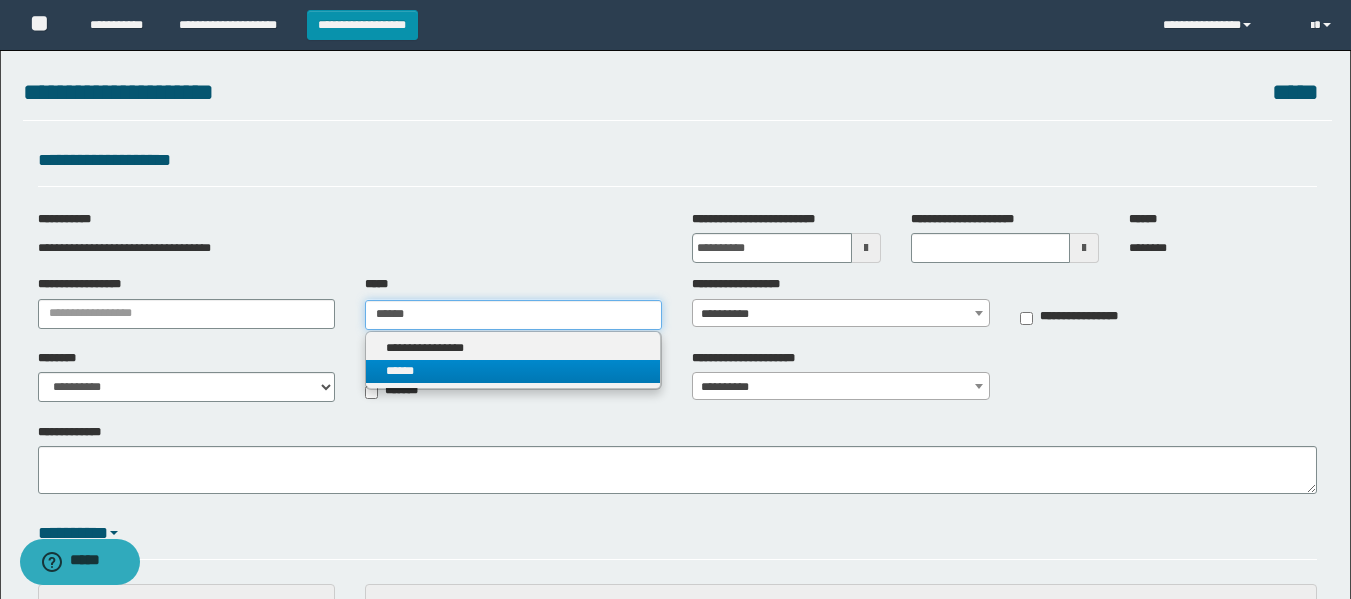 type on "******" 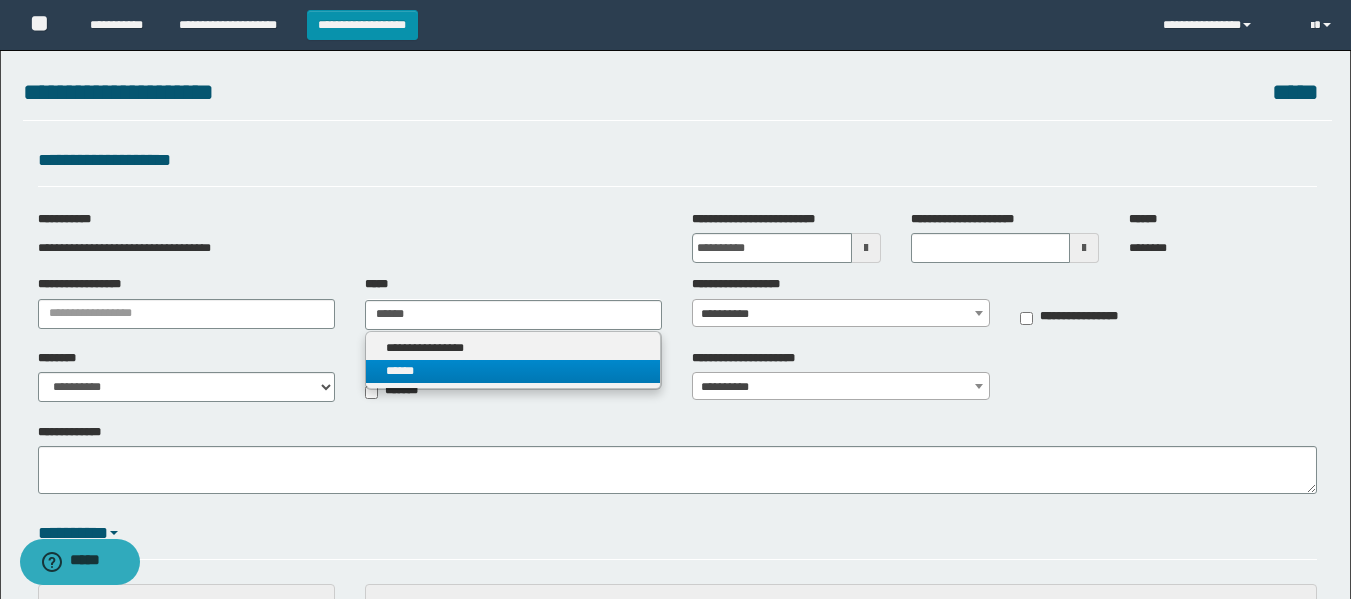 type 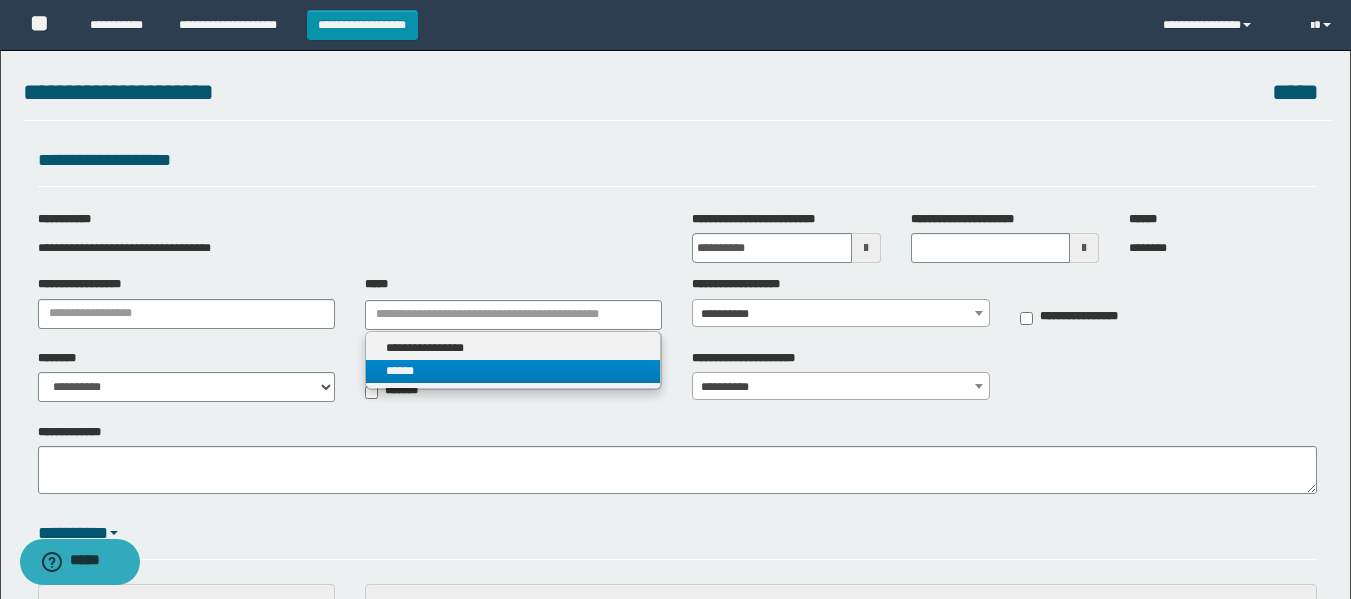 click on "******" at bounding box center [513, 371] 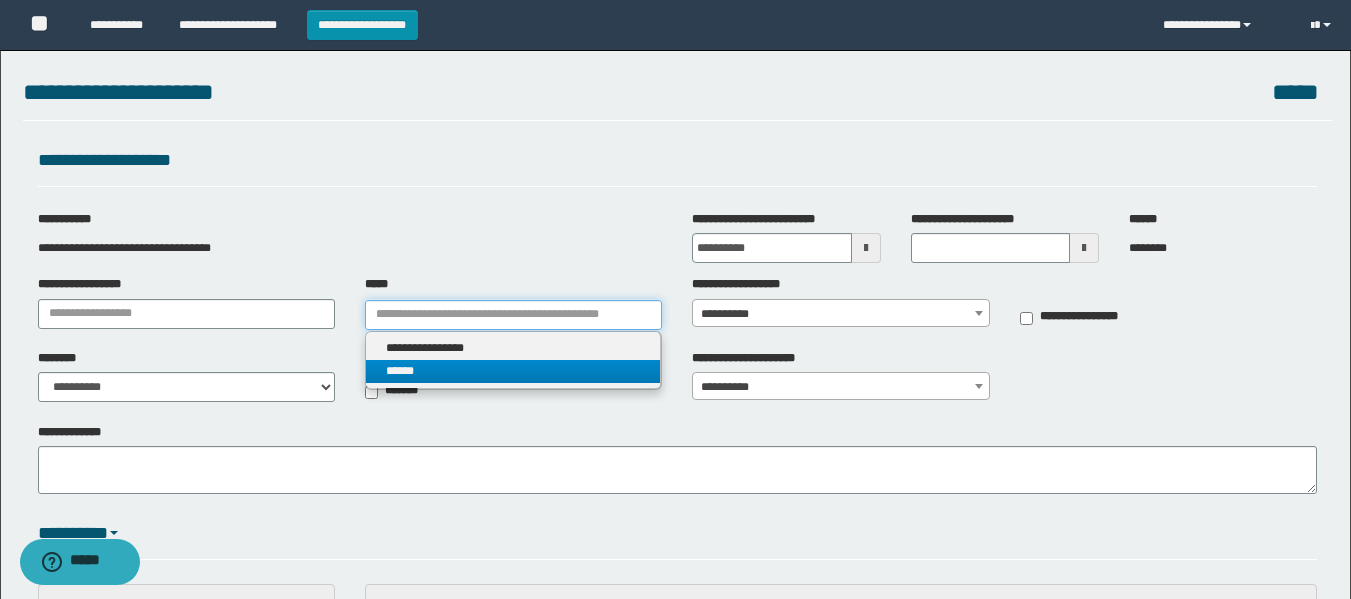 type 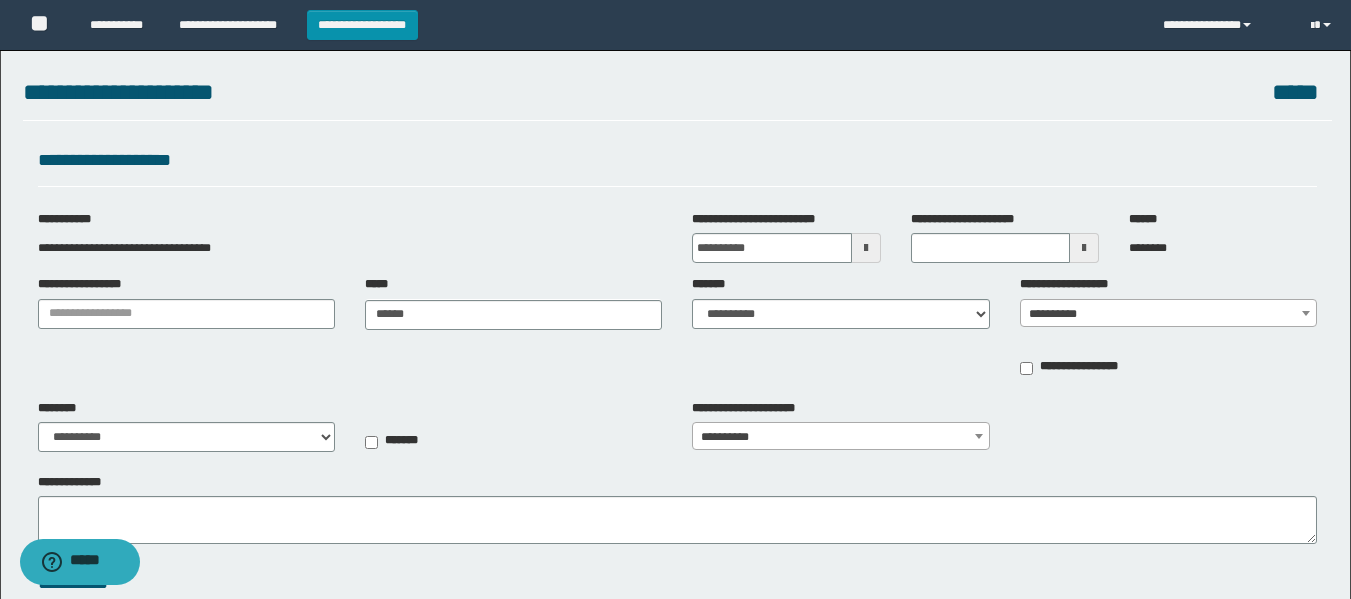 click on "**********" at bounding box center (1168, 314) 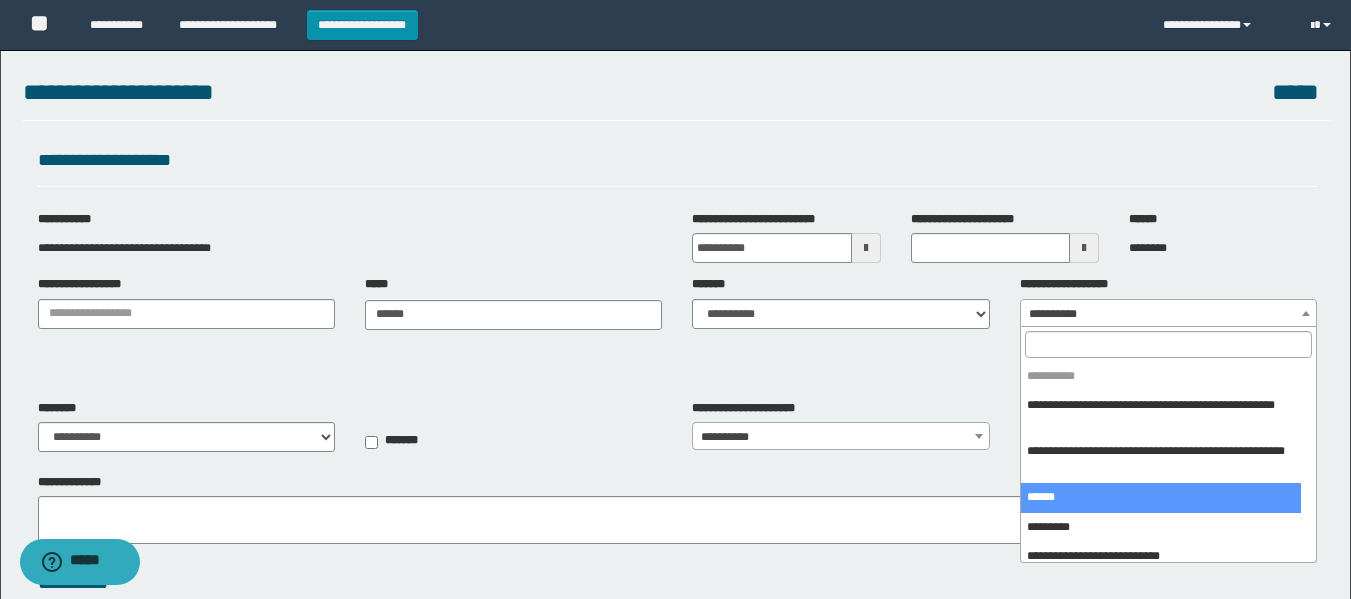 select on "***" 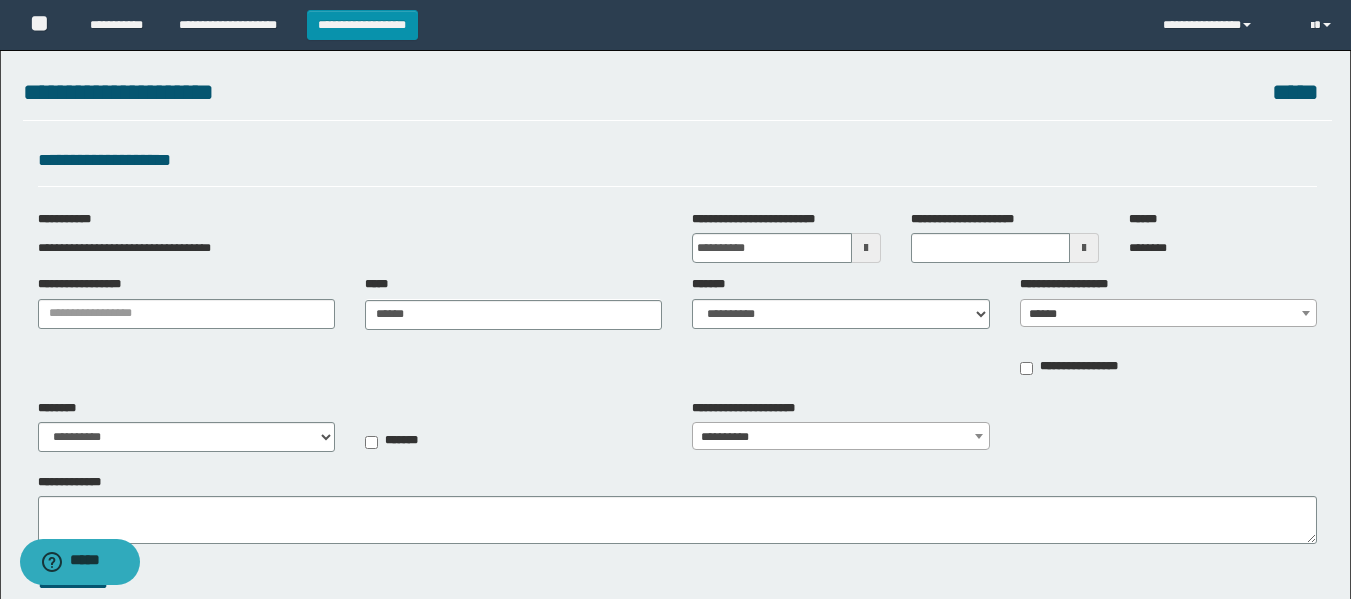 type on "**********" 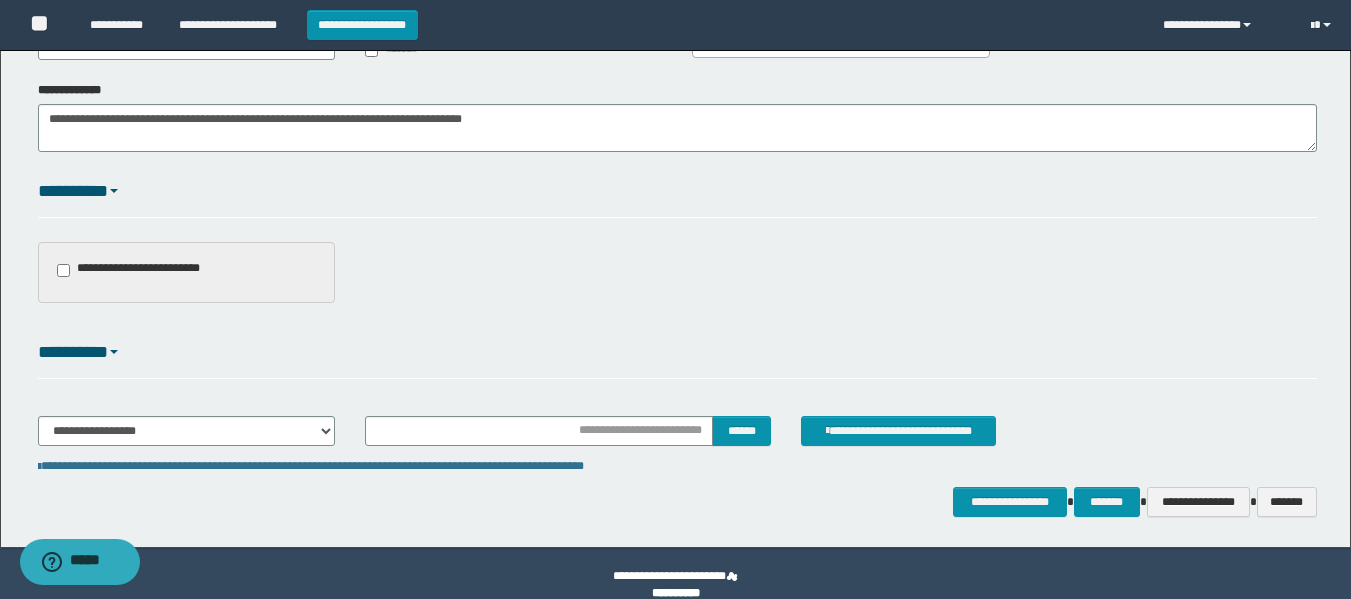 scroll, scrollTop: 415, scrollLeft: 0, axis: vertical 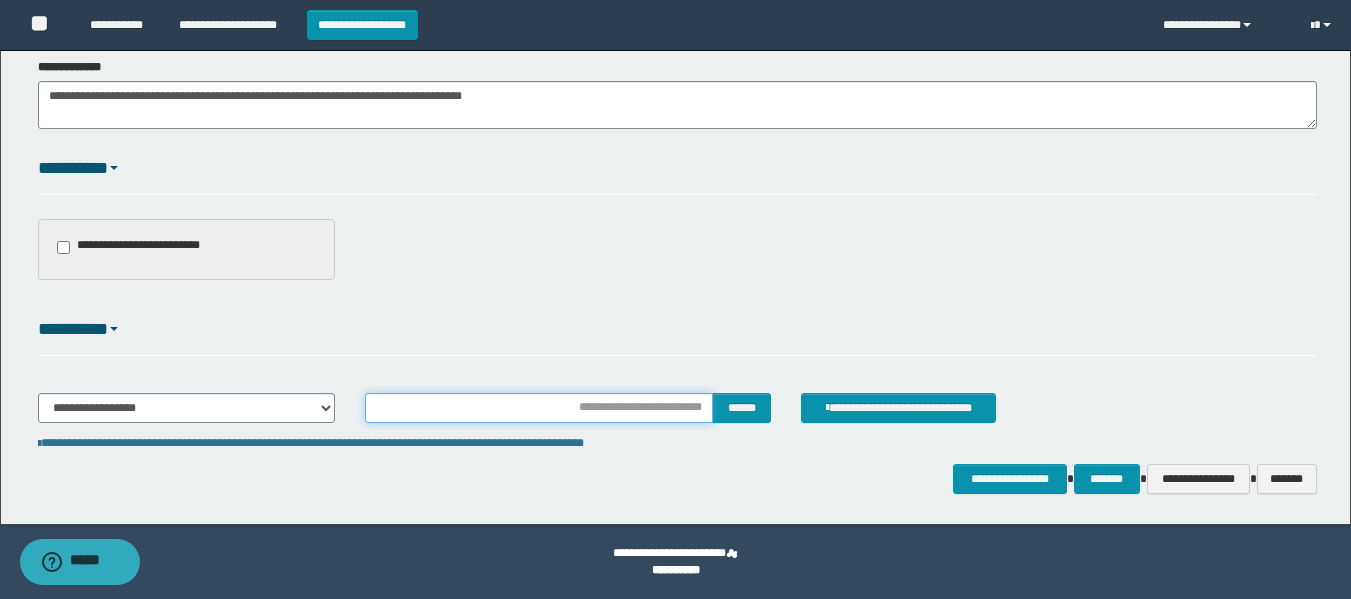 click at bounding box center [539, 408] 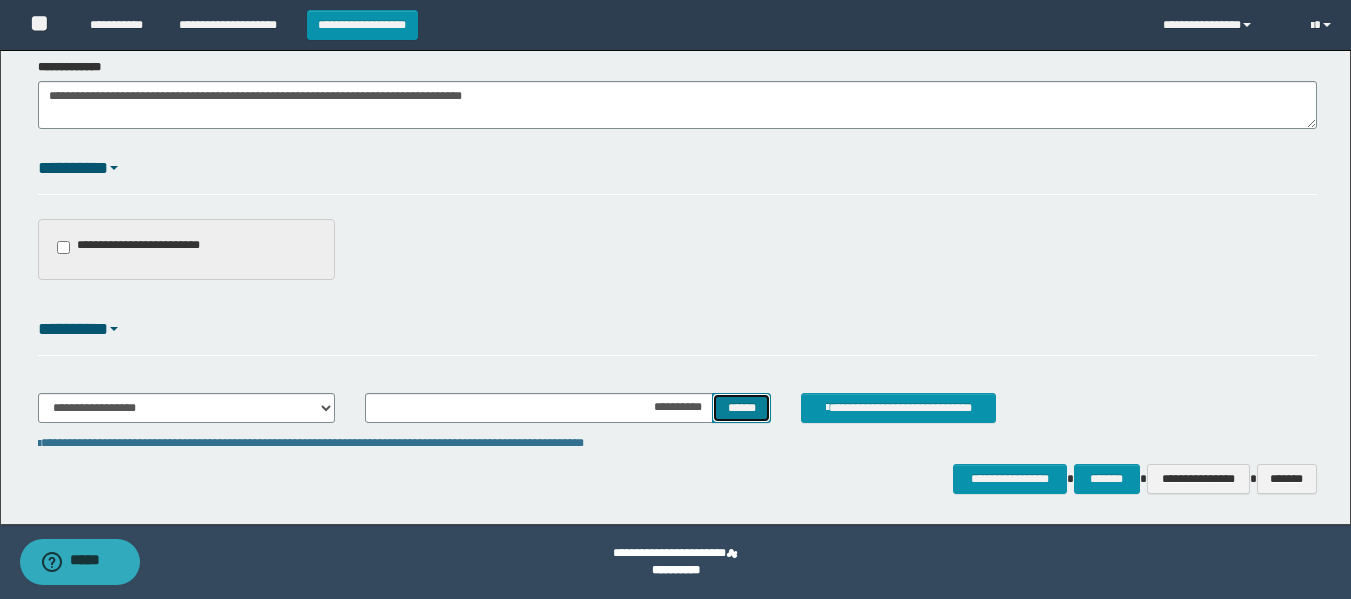click on "******" at bounding box center (741, 408) 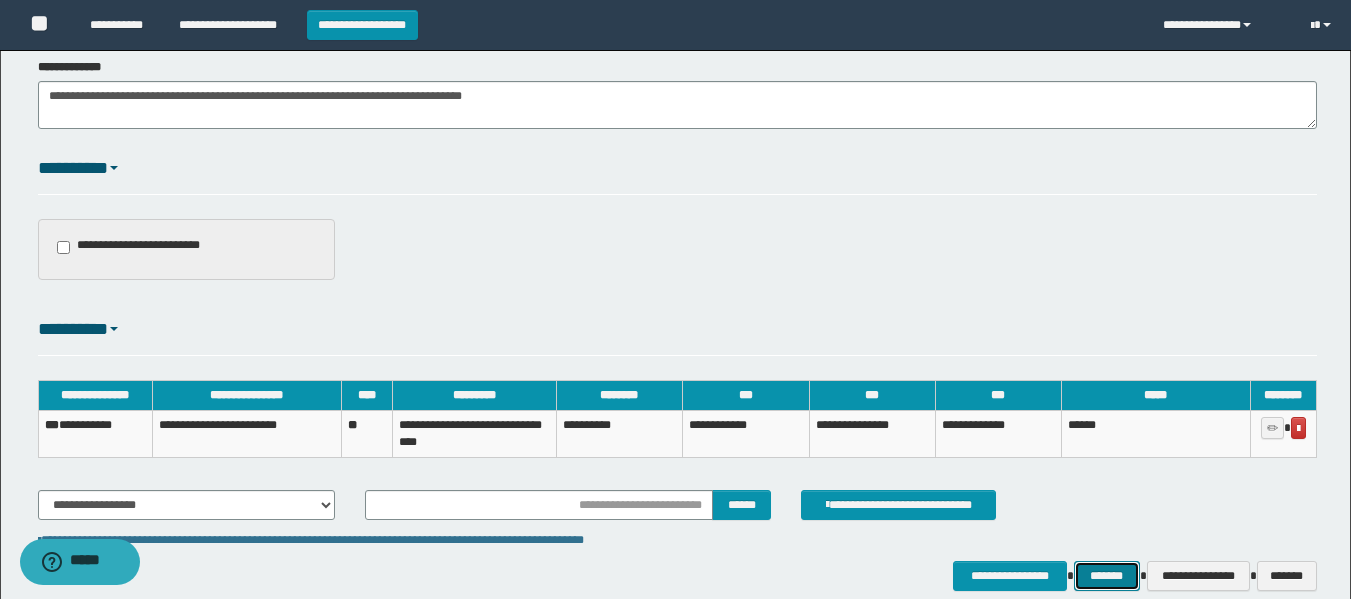 click on "*******" at bounding box center (1107, 576) 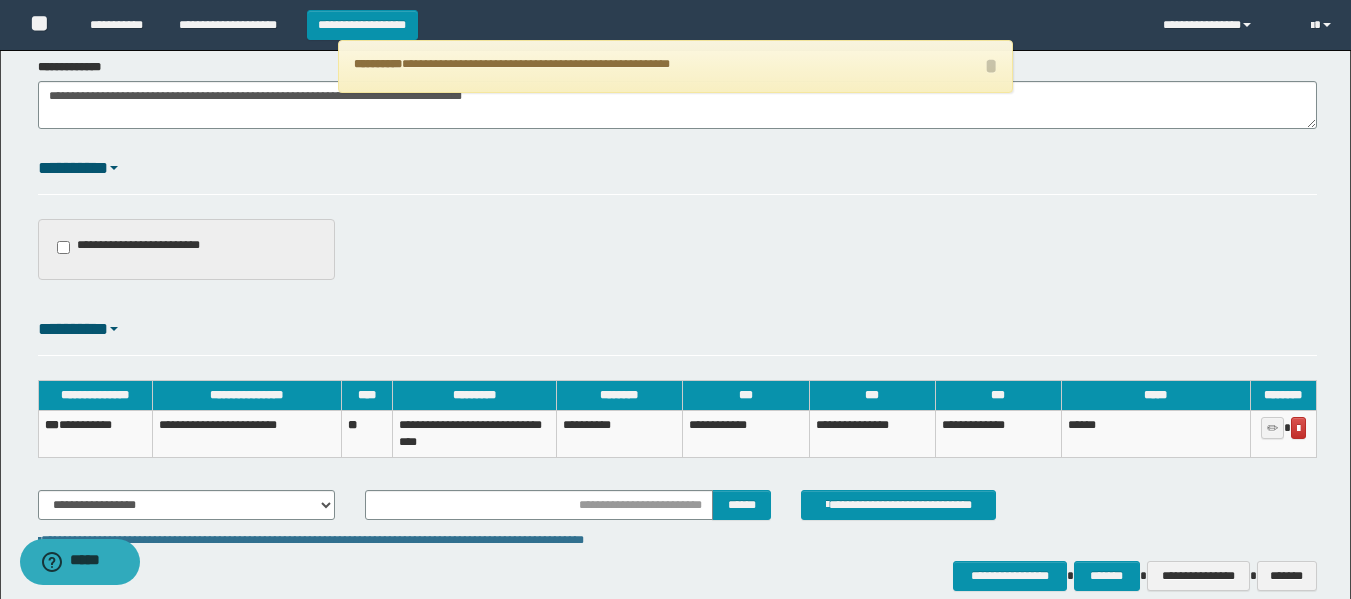 click on "**********" at bounding box center (143, 247) 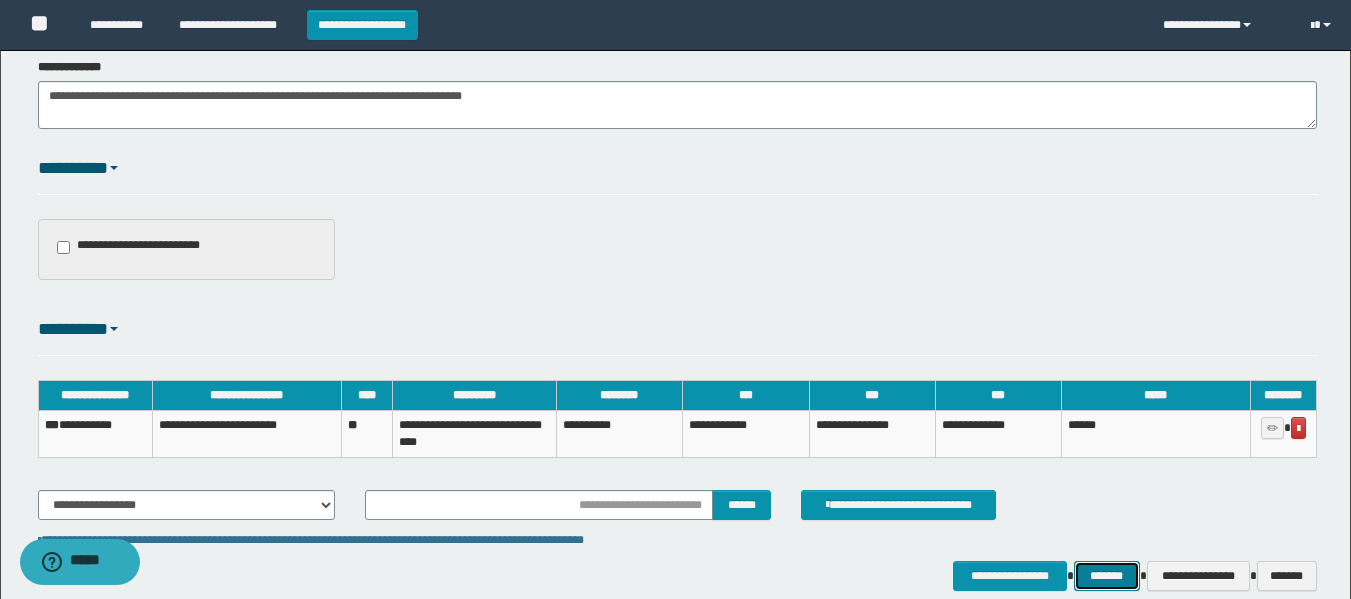 click on "*******" at bounding box center (1107, 576) 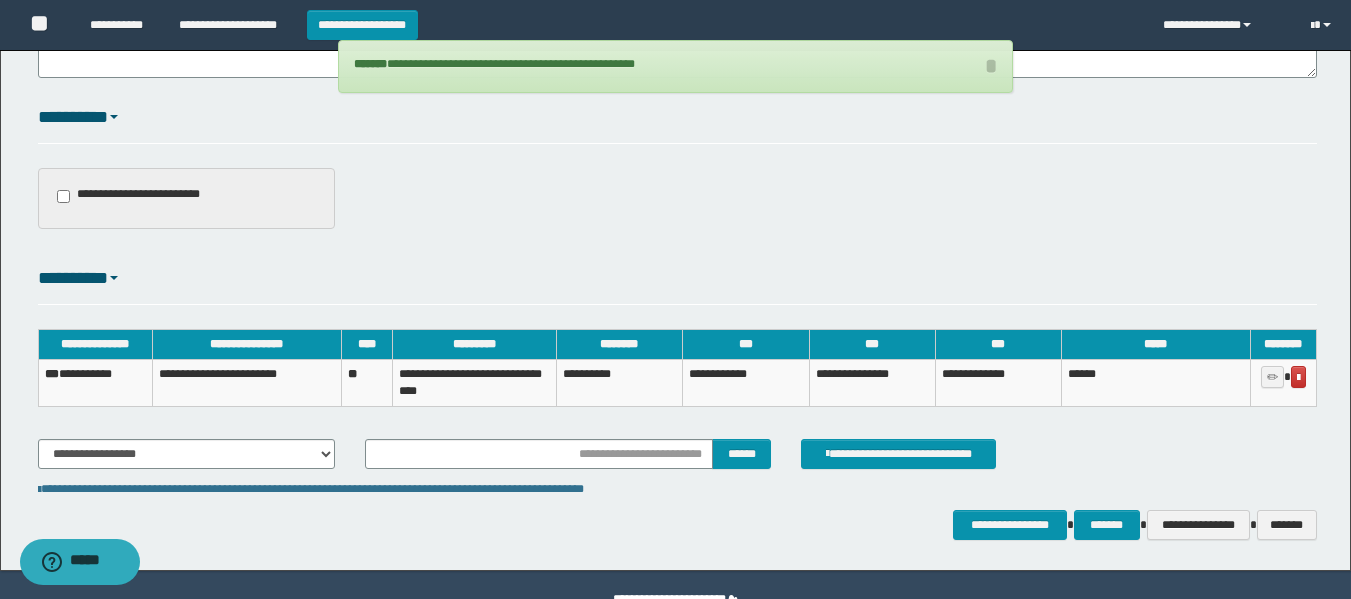 scroll, scrollTop: 513, scrollLeft: 0, axis: vertical 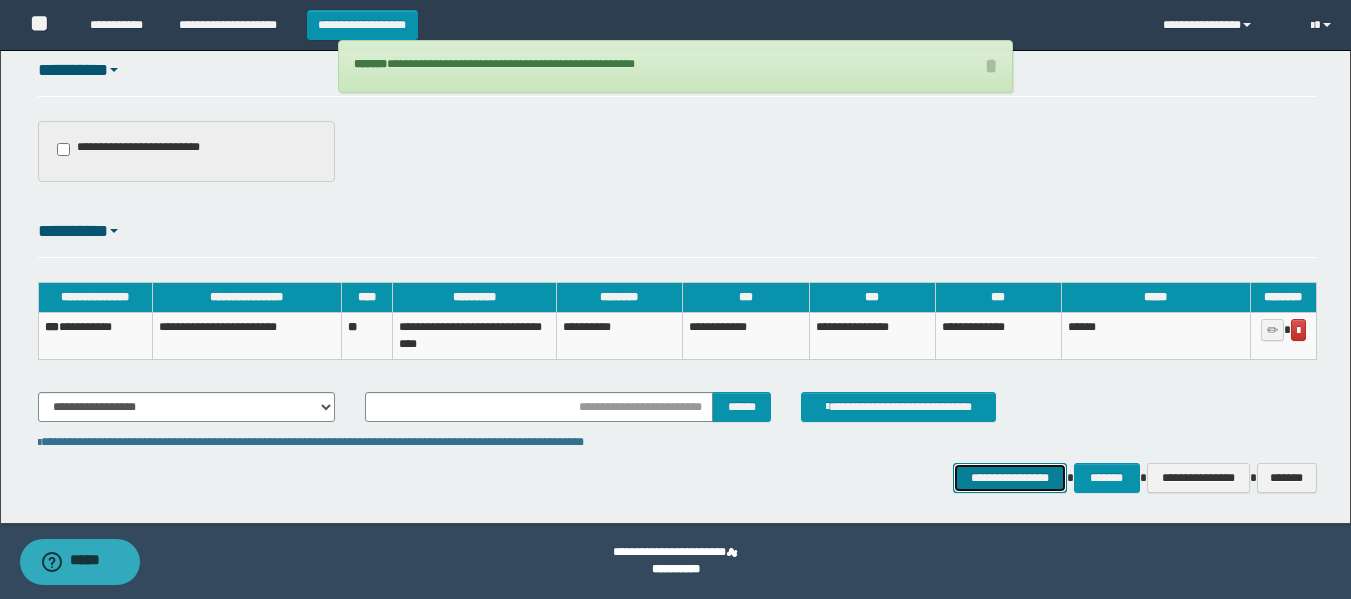 click on "**********" at bounding box center (1009, 478) 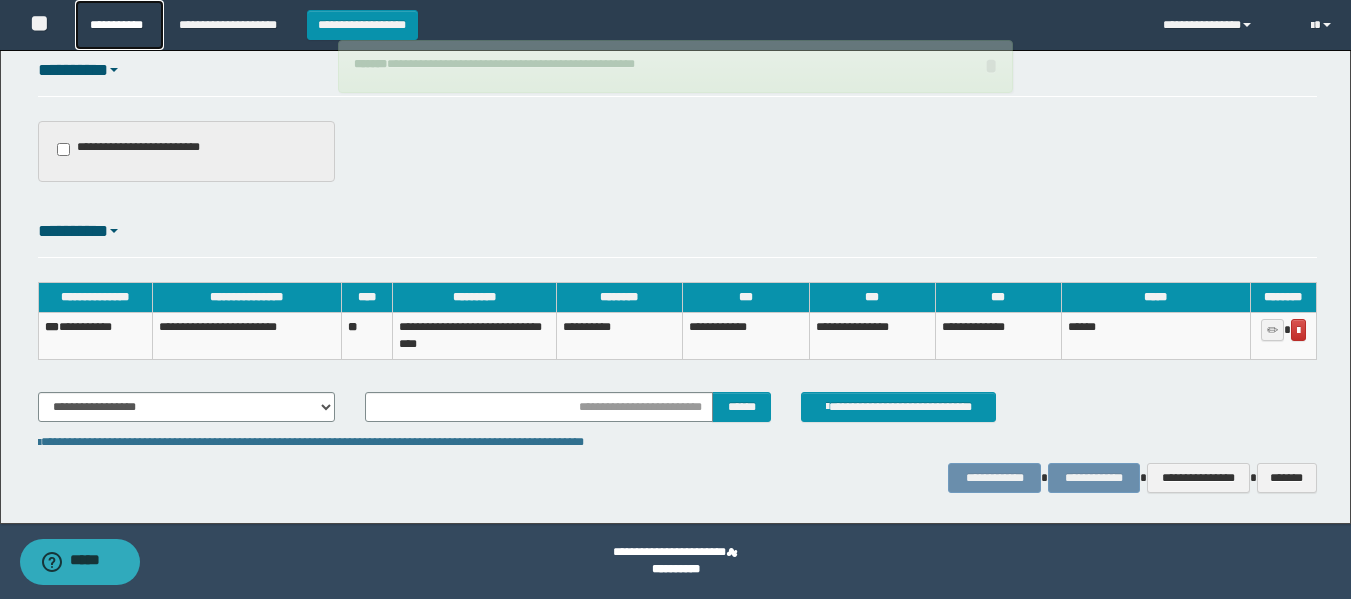 click on "**********" at bounding box center (119, 25) 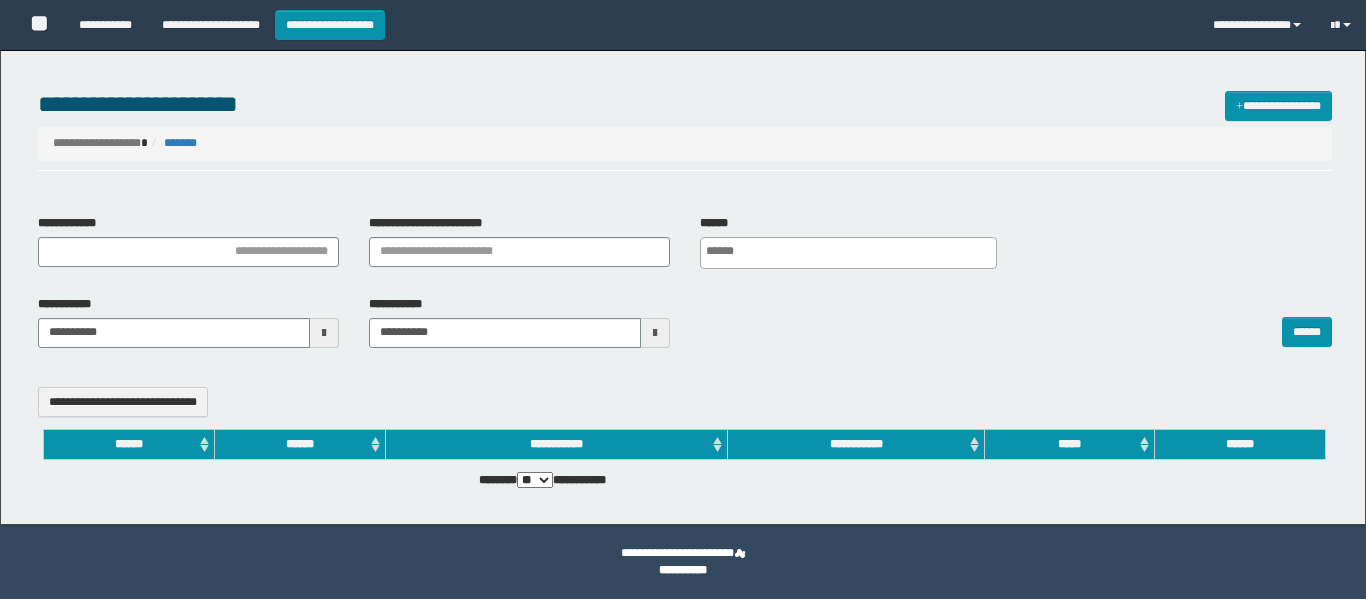 select 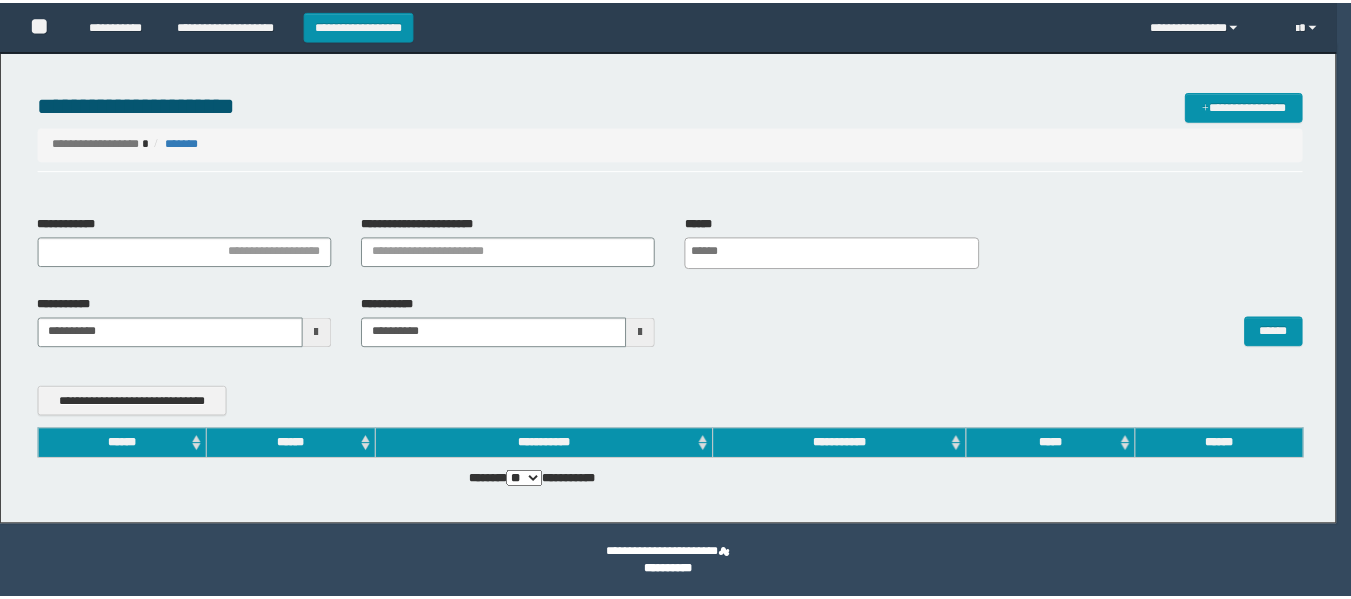 scroll, scrollTop: 0, scrollLeft: 0, axis: both 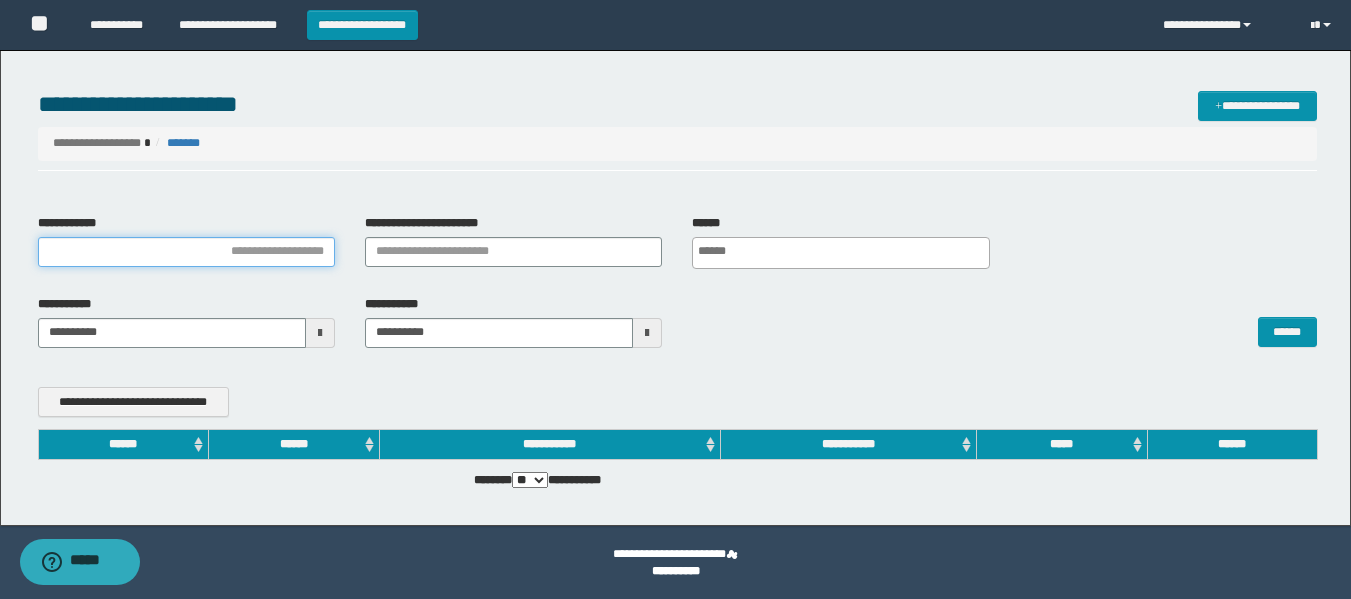 click on "**********" at bounding box center (186, 252) 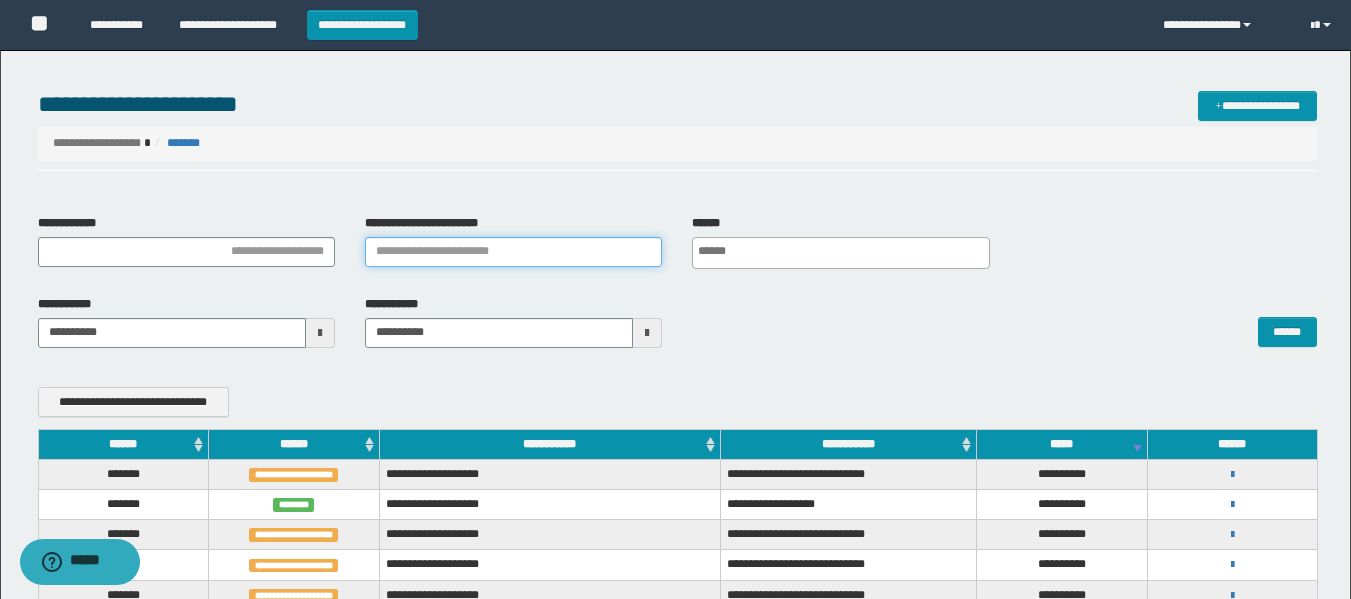 click on "**********" at bounding box center [513, 252] 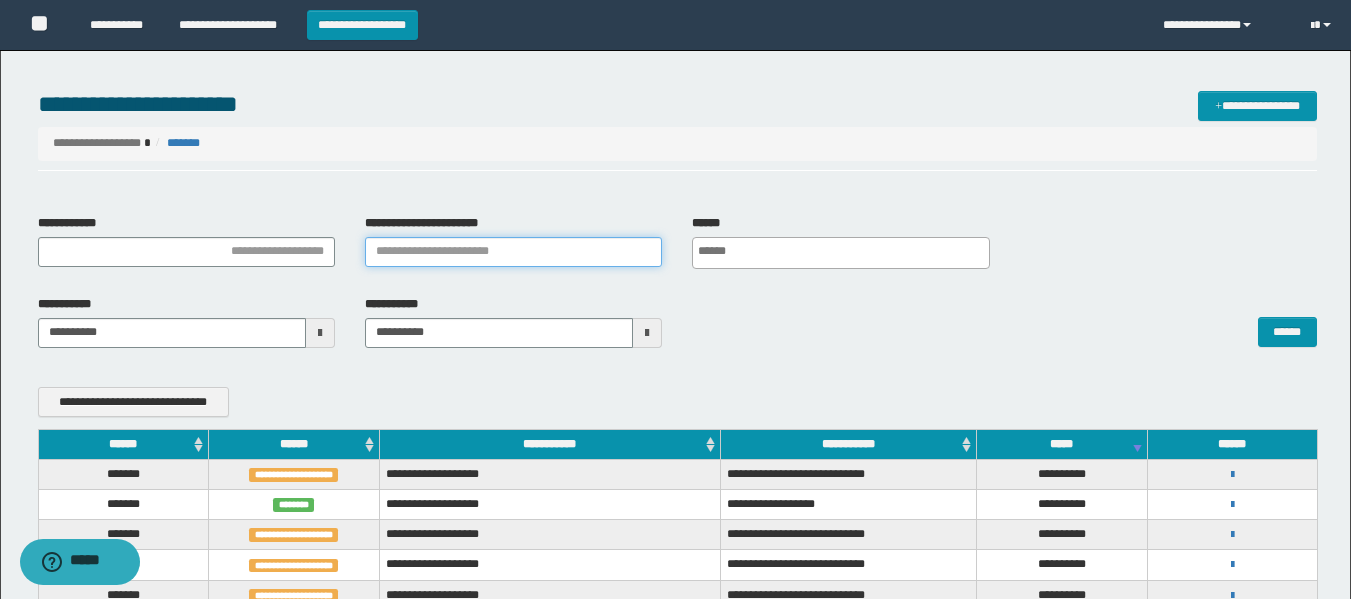 paste on "**********" 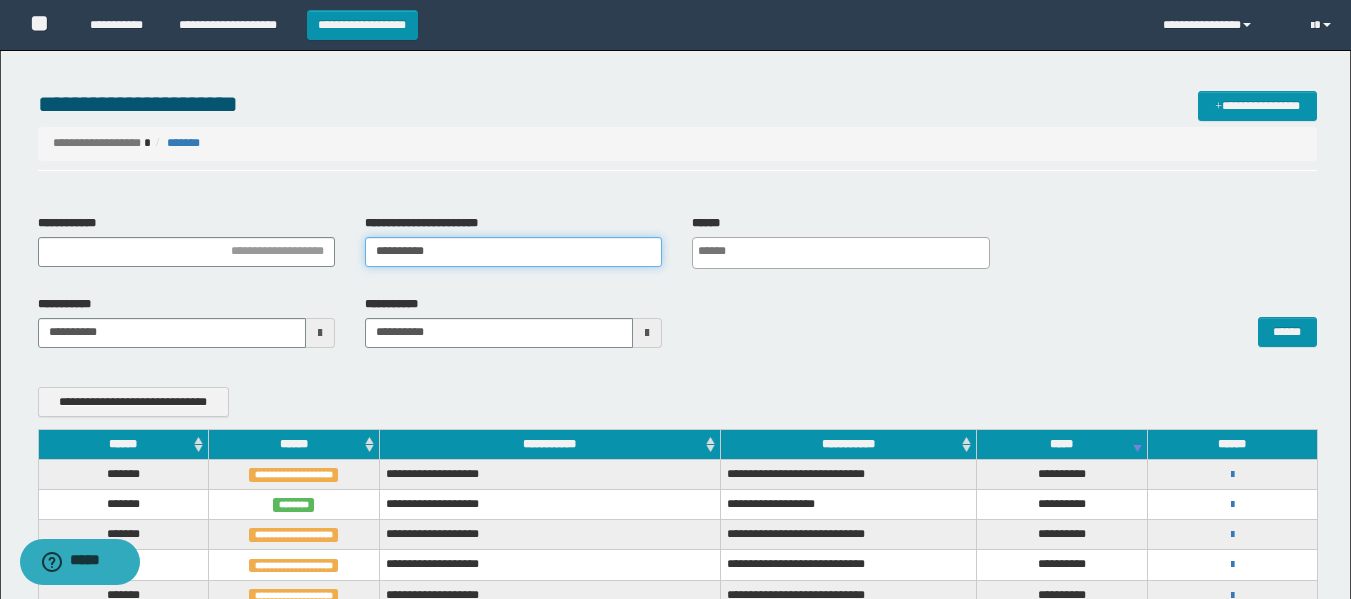 type on "**********" 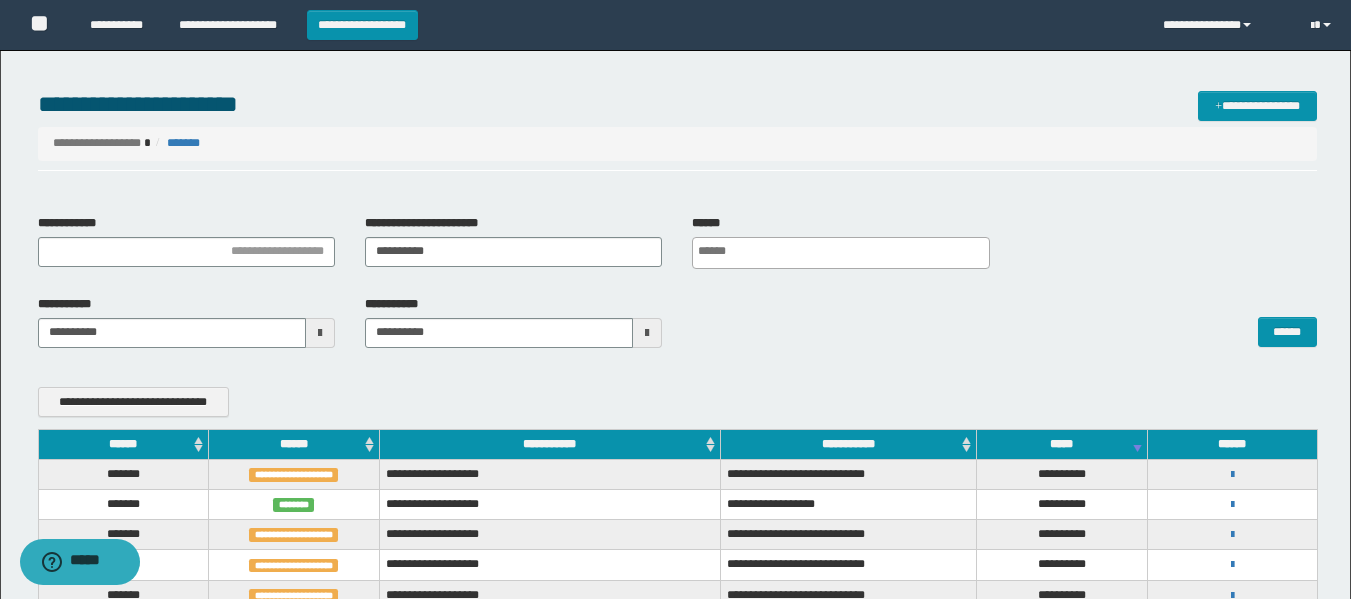 scroll, scrollTop: 0, scrollLeft: 5, axis: horizontal 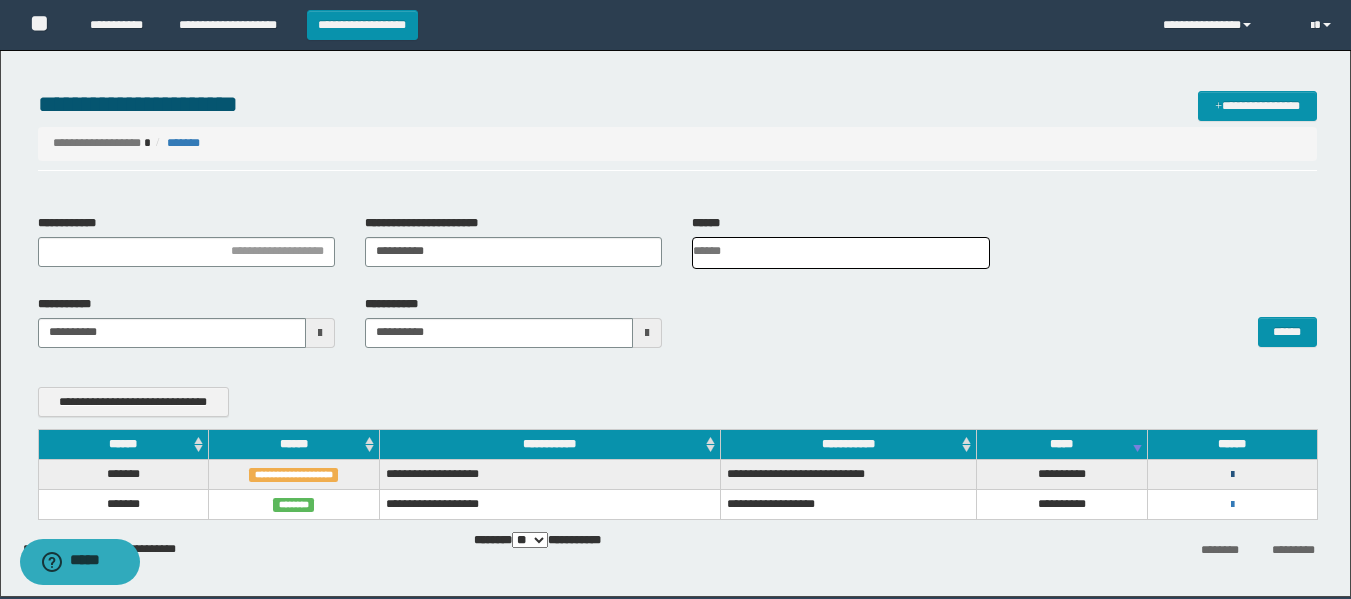 click at bounding box center [1232, 475] 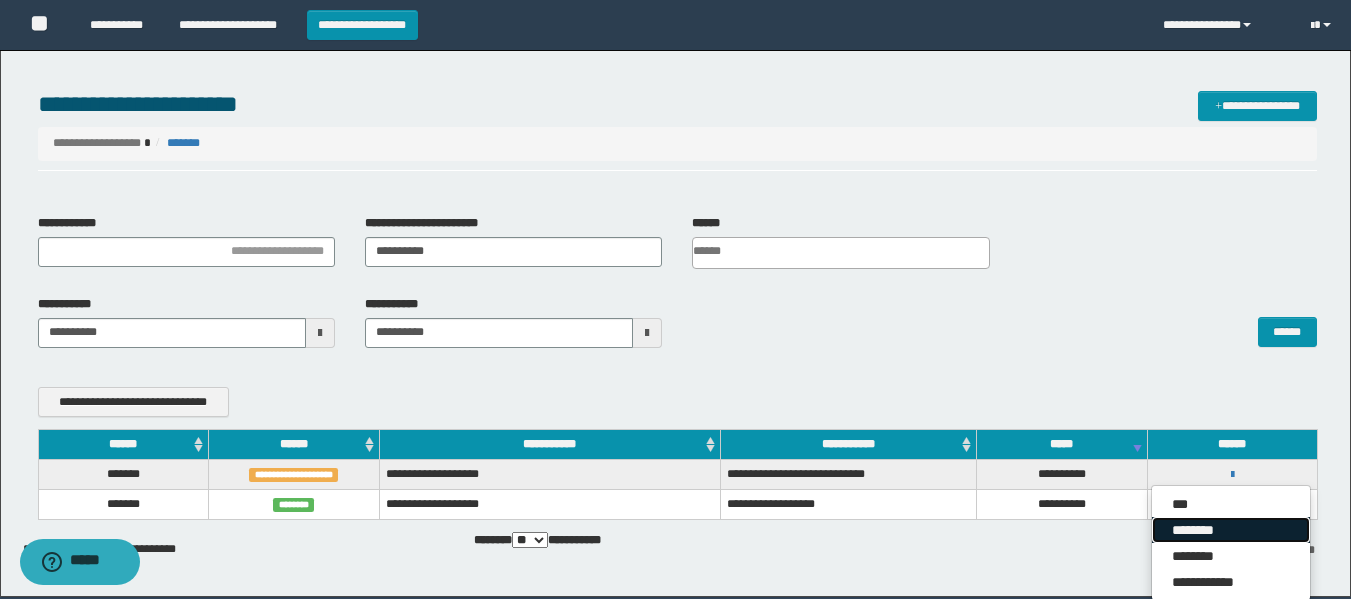 click on "********" at bounding box center (1231, 530) 